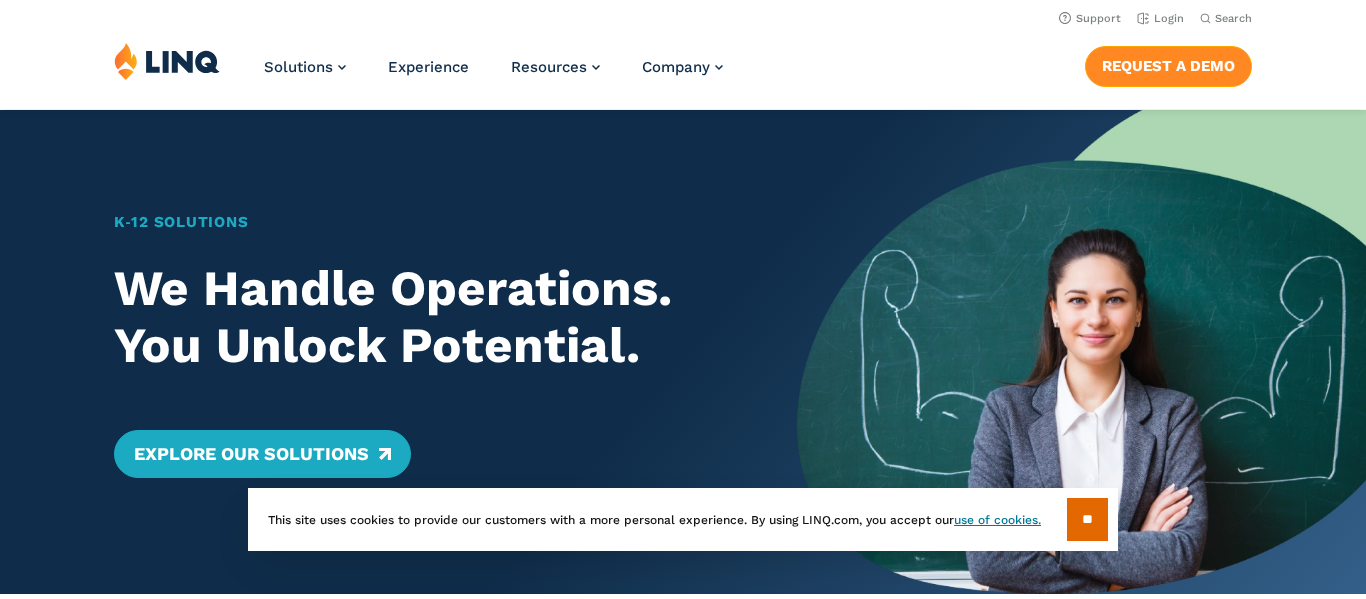 scroll, scrollTop: 0, scrollLeft: 0, axis: both 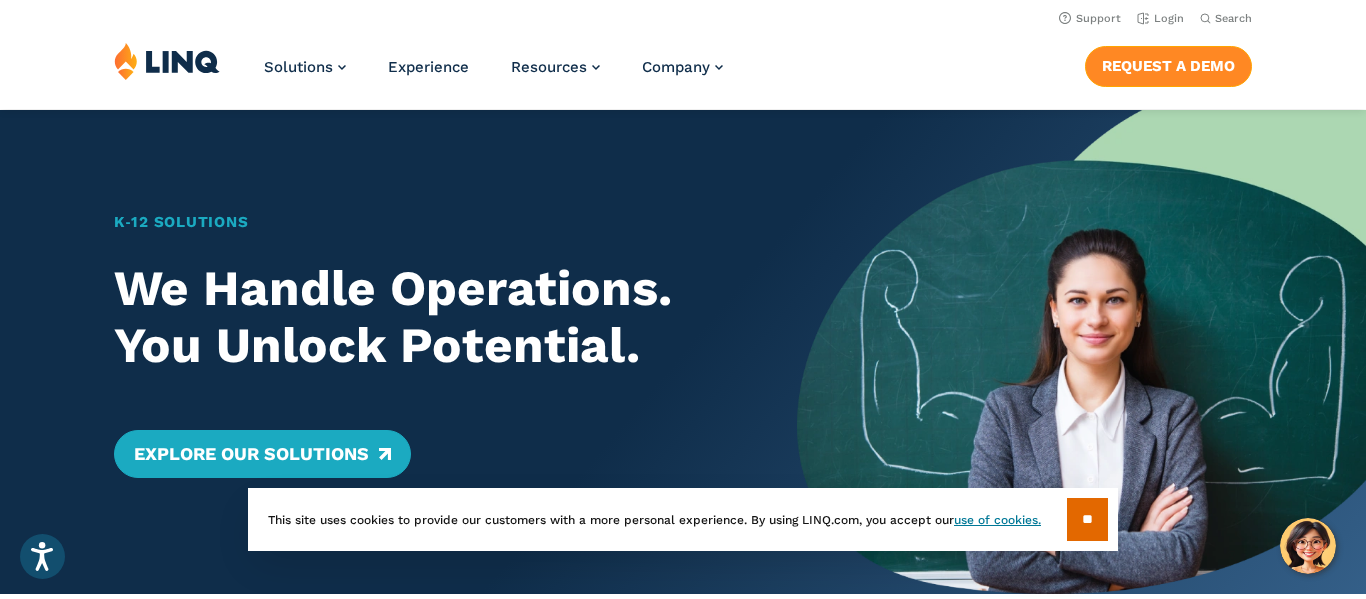 click on "Request a Demo" at bounding box center [1168, 66] 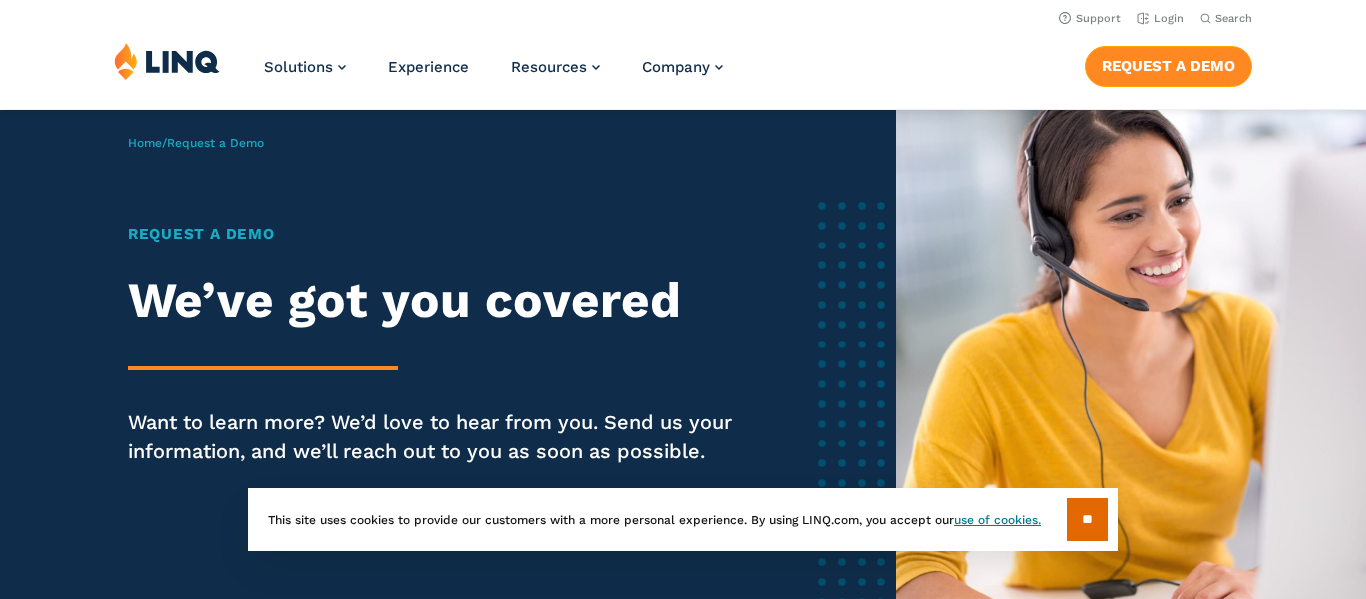 scroll, scrollTop: 0, scrollLeft: 0, axis: both 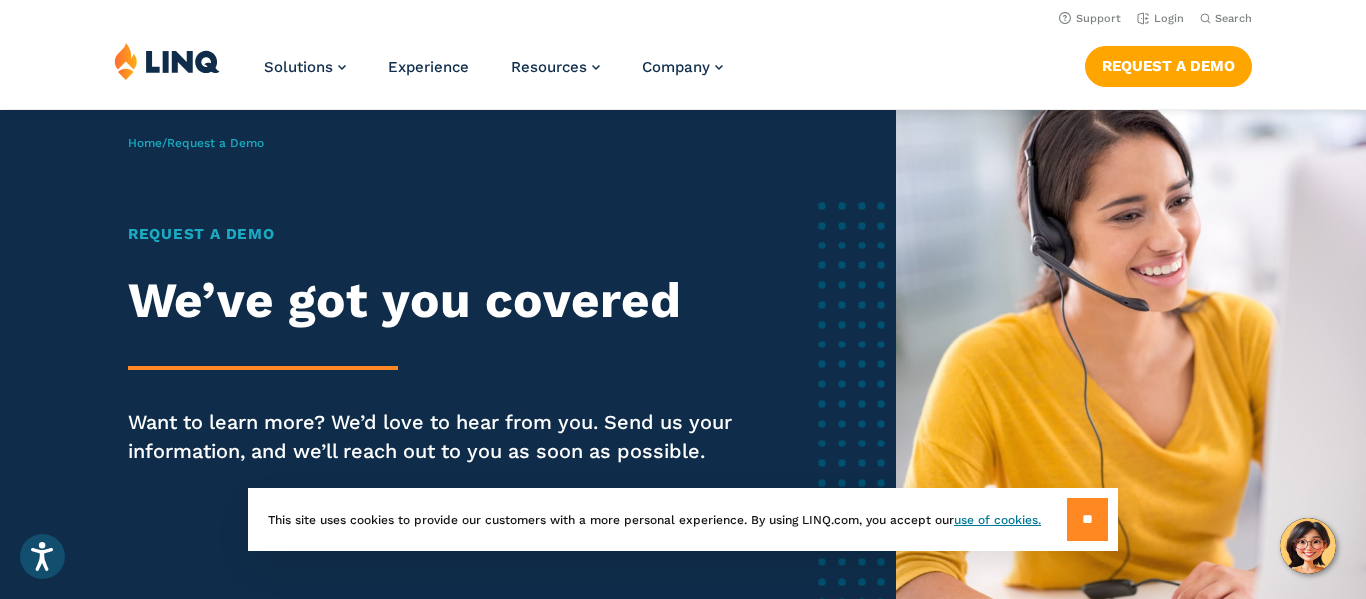 click on "**" at bounding box center (1087, 519) 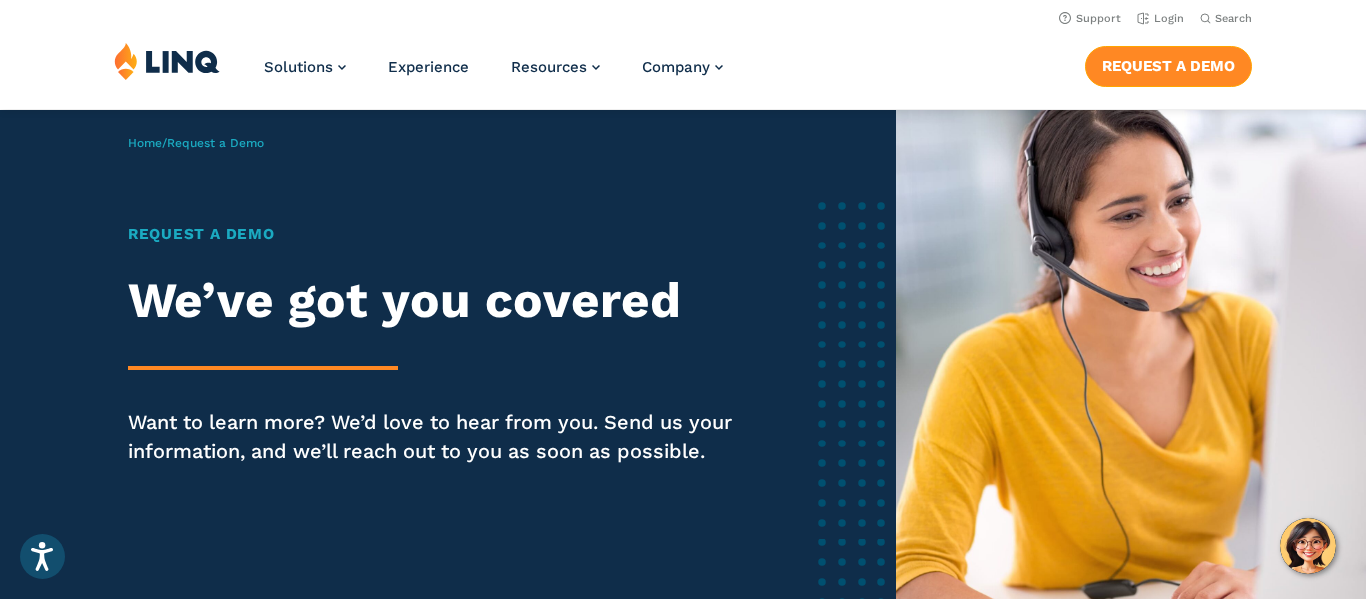 click on "Request a Demo" at bounding box center (1168, 66) 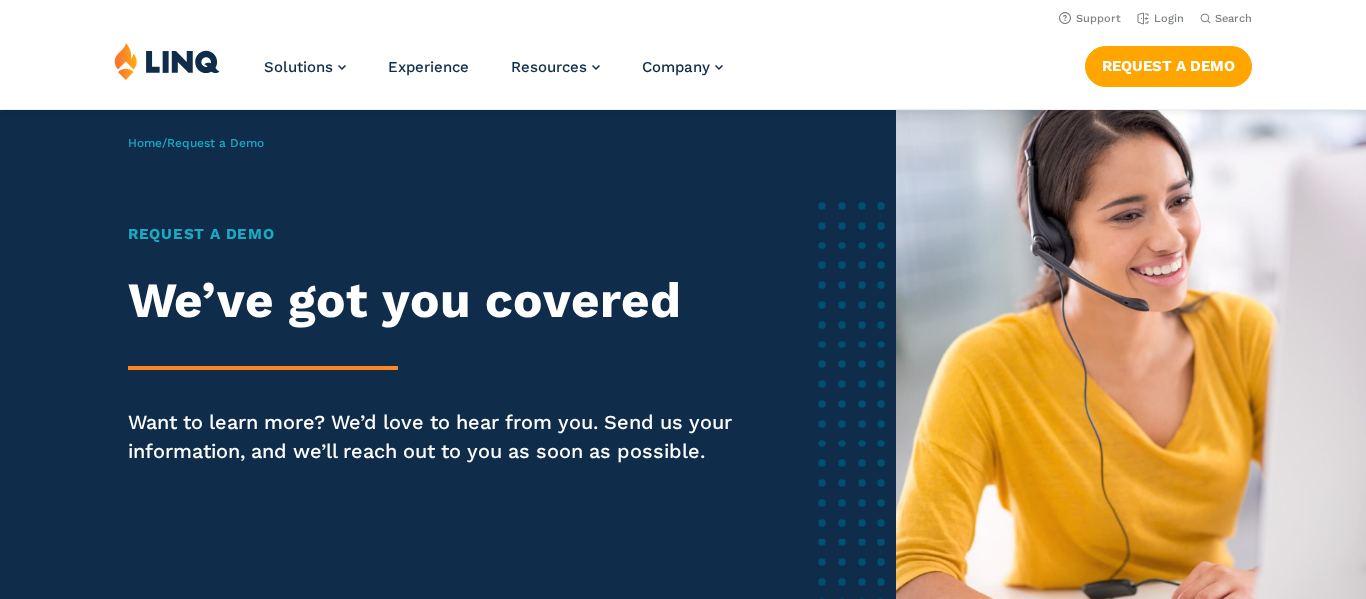 scroll, scrollTop: 0, scrollLeft: 0, axis: both 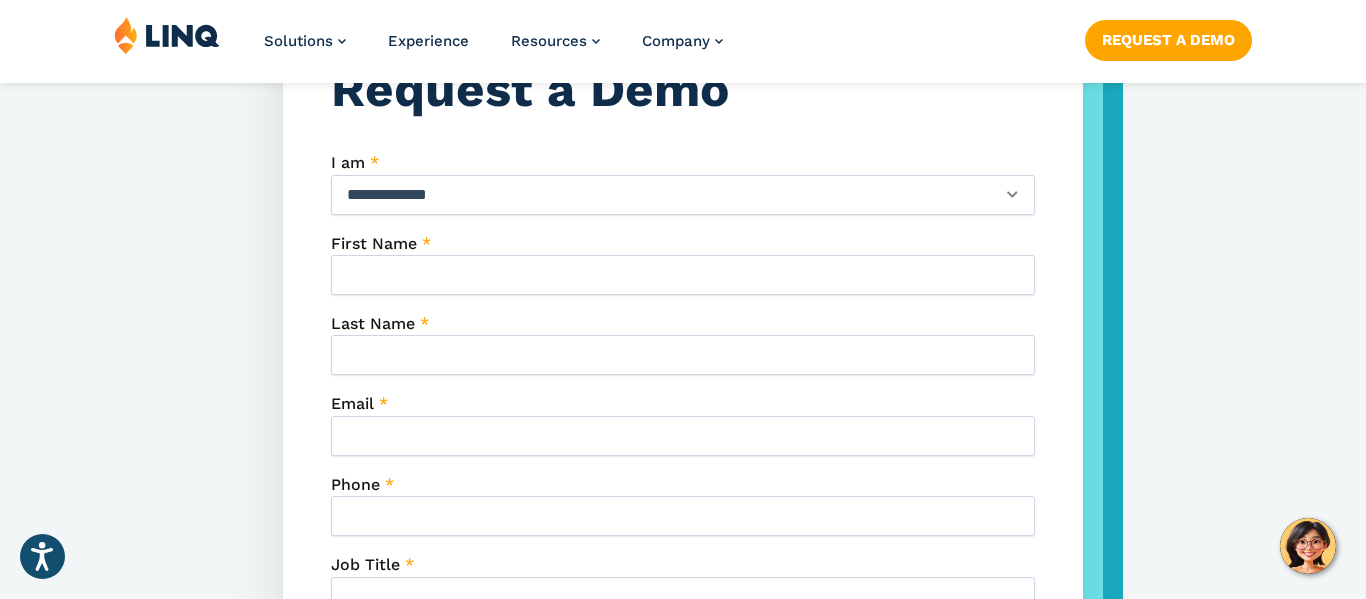 click on "**********" at bounding box center [683, 195] 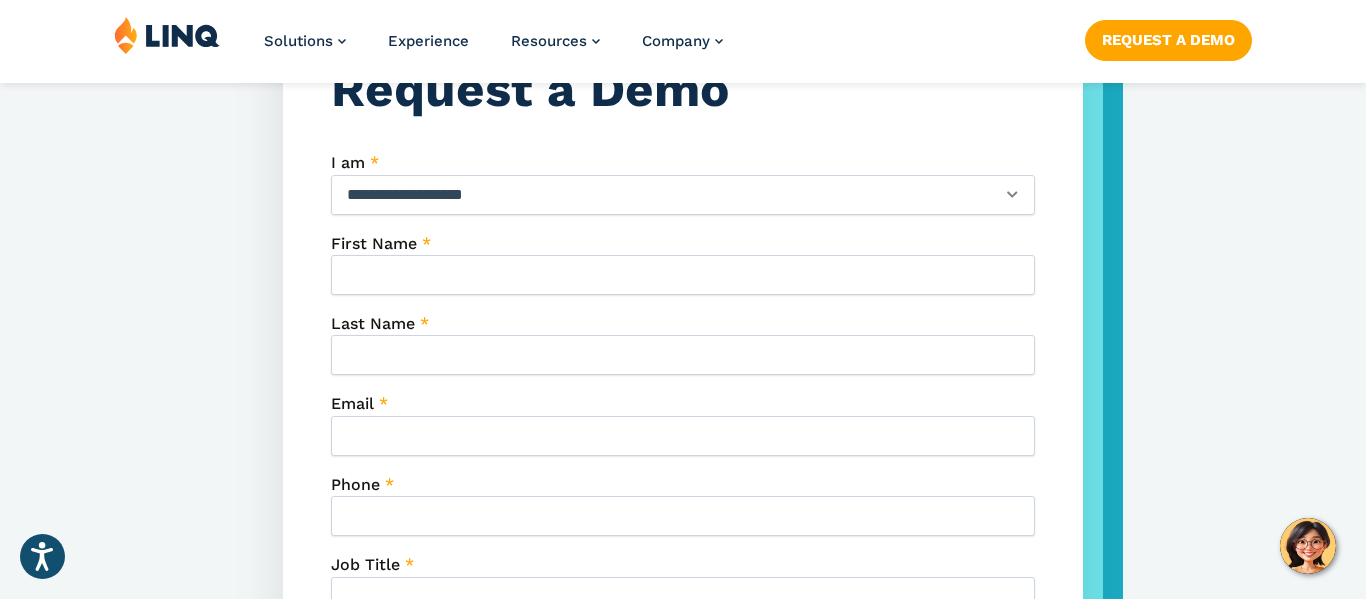 click on "**********" at bounding box center (683, 195) 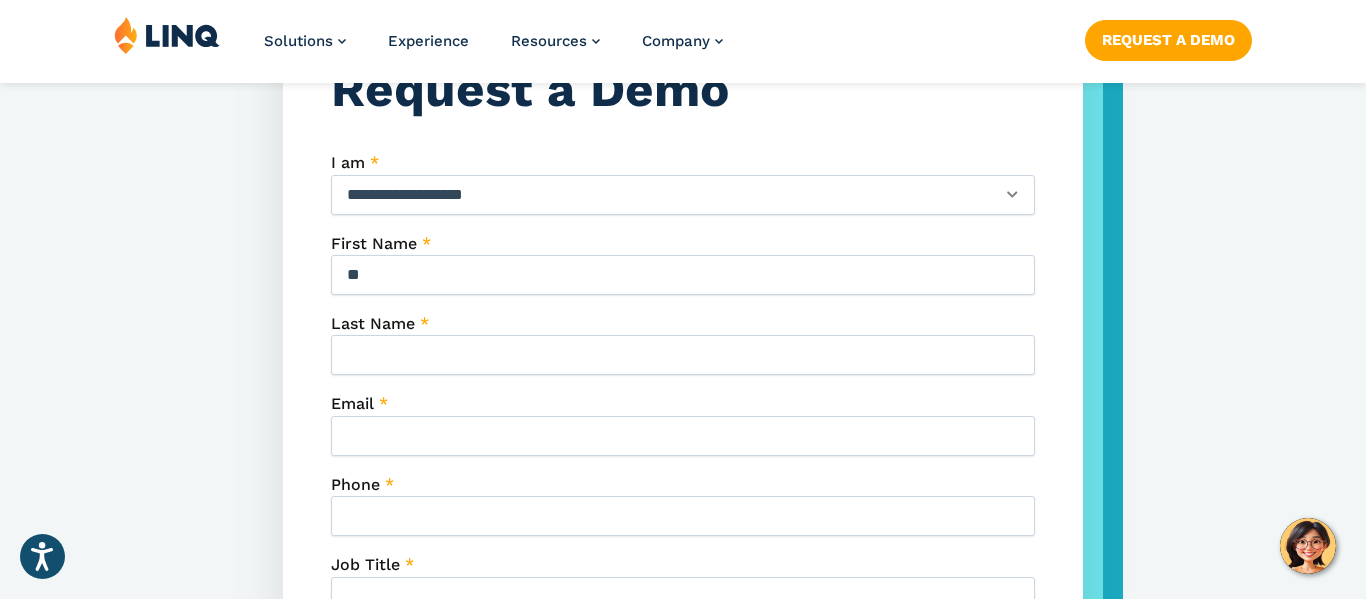 type on "*" 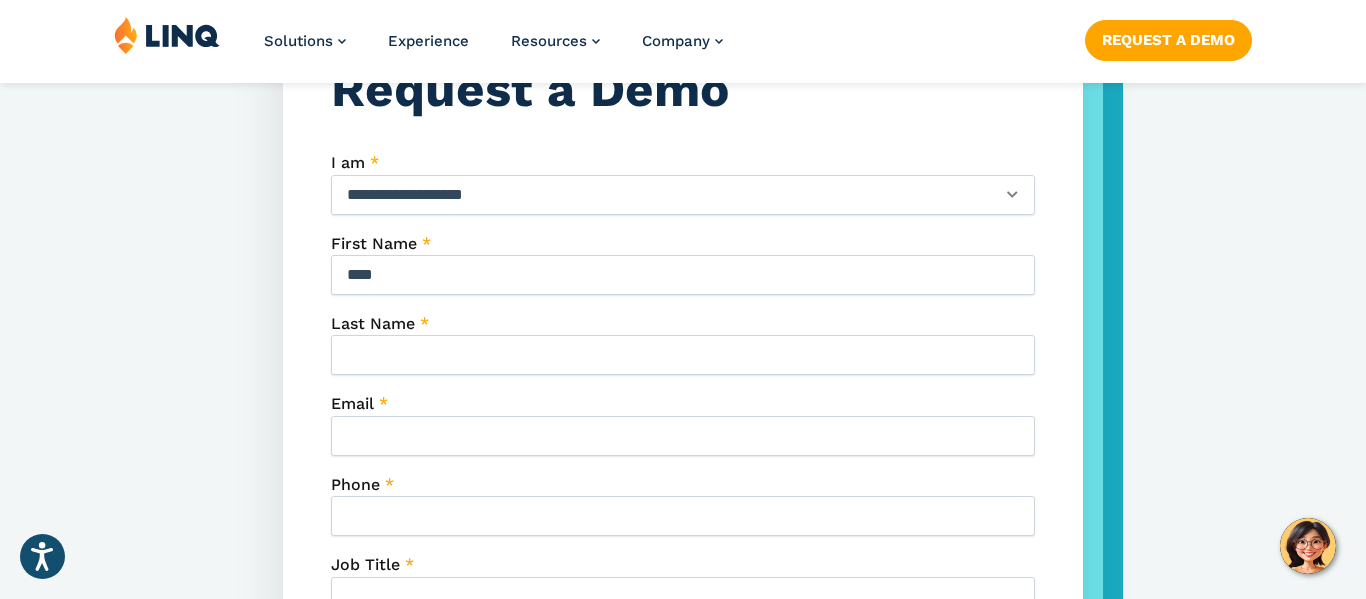 type on "****" 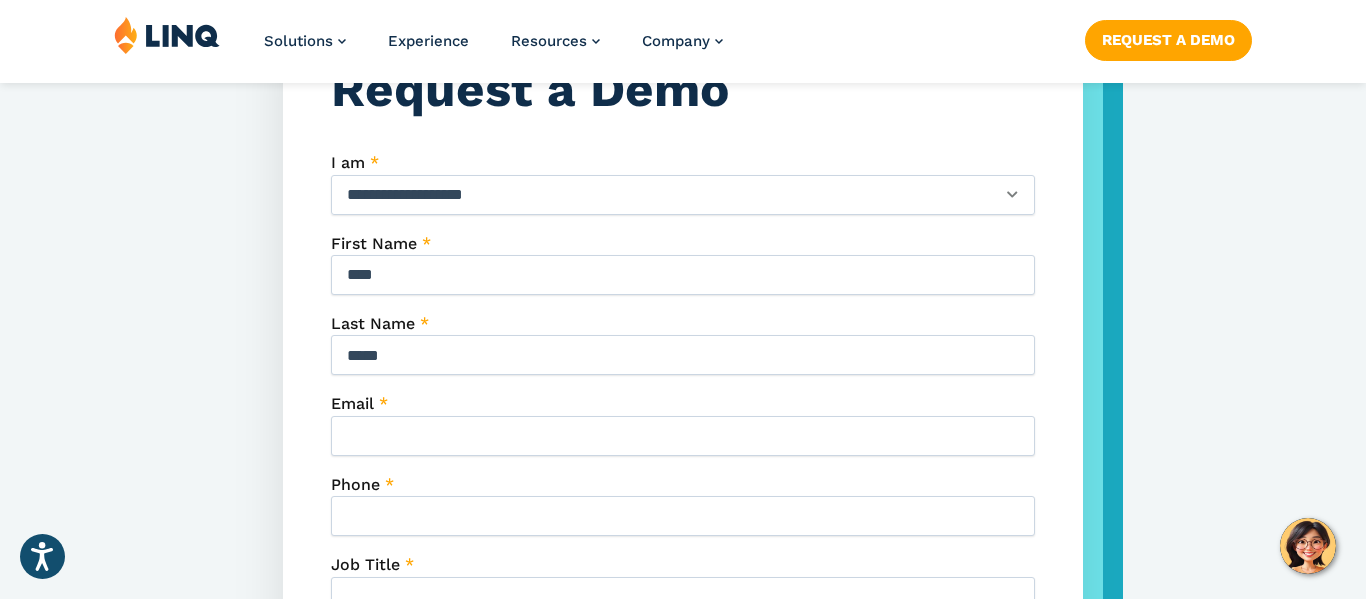 type on "*****" 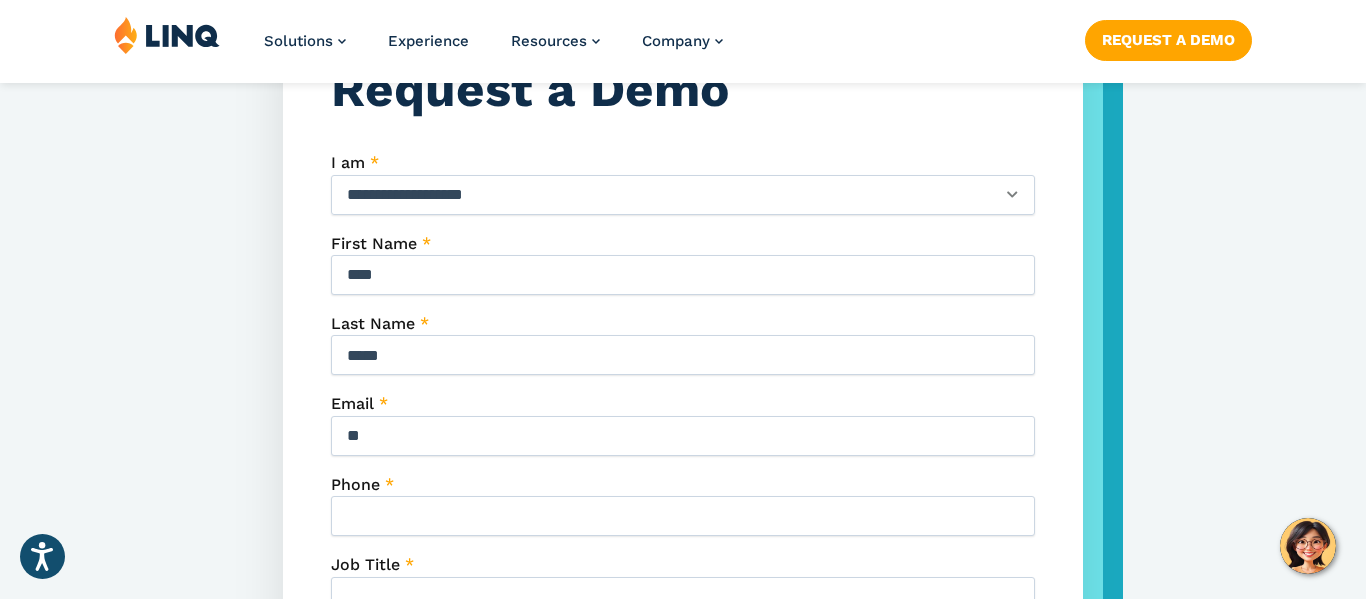 type on "*" 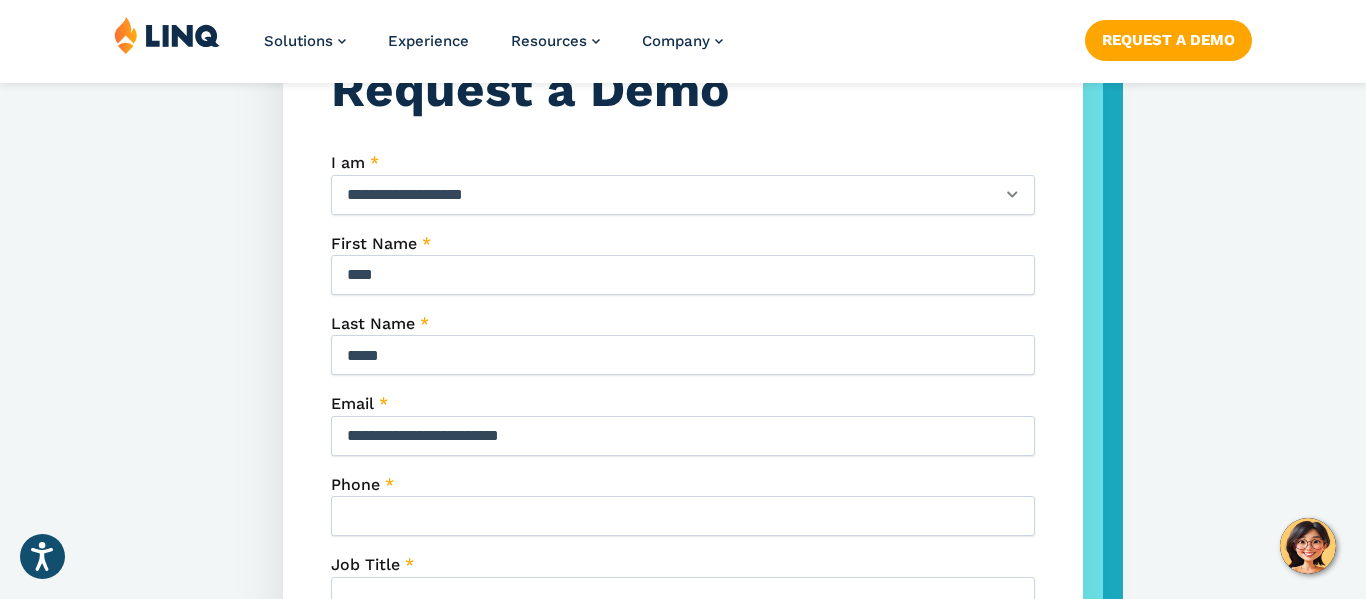 type on "**********" 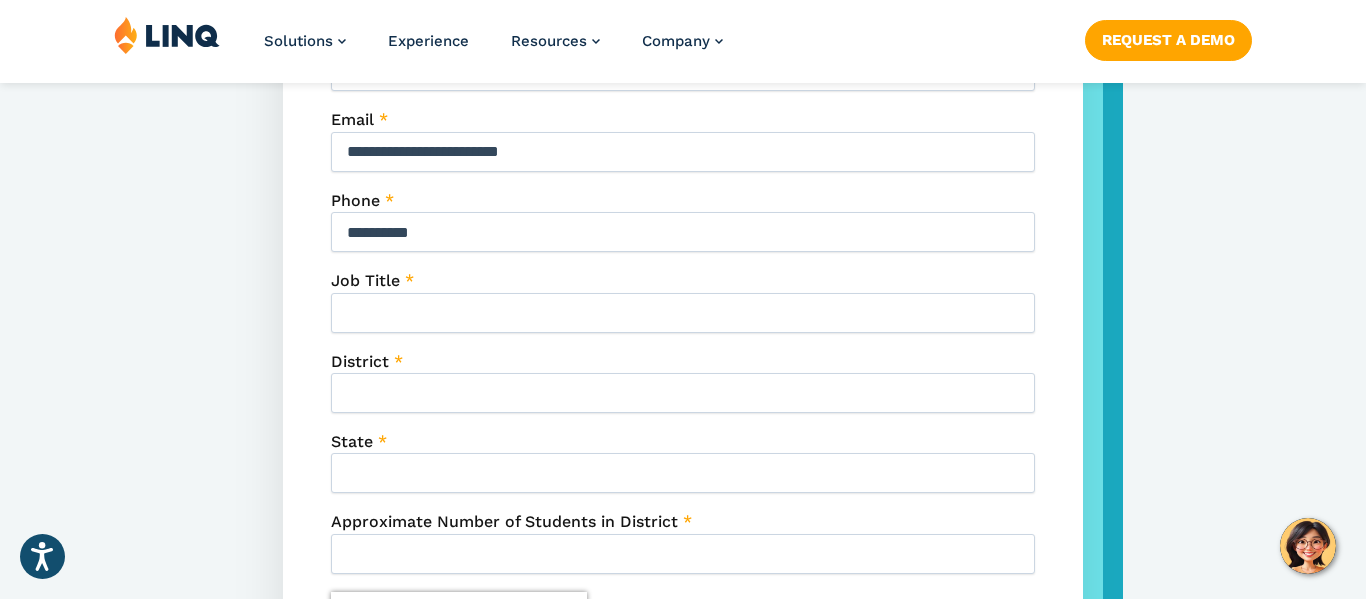 scroll, scrollTop: 981, scrollLeft: 0, axis: vertical 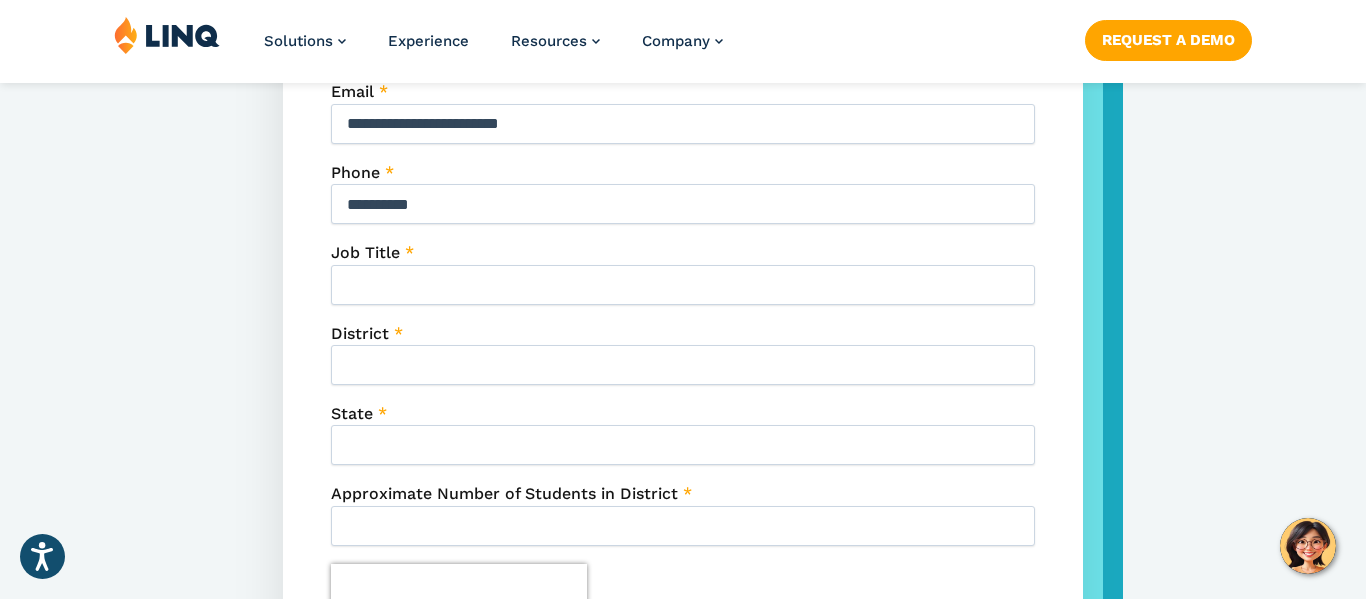 type on "**********" 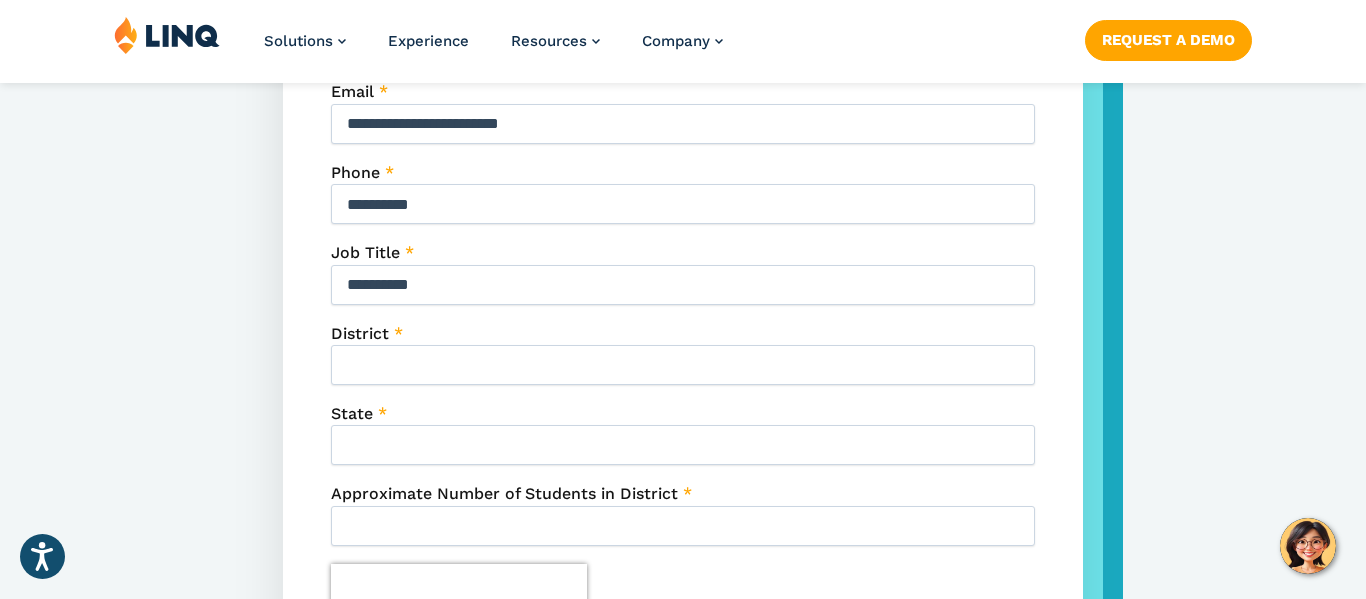 type on "**********" 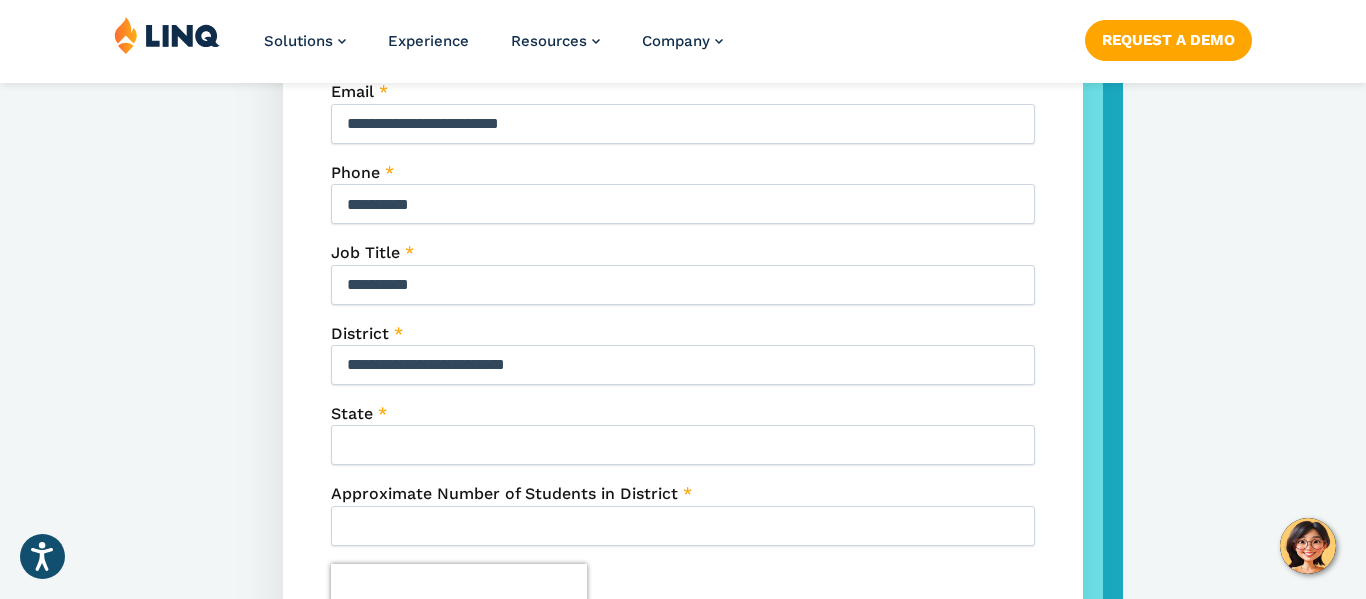 type on "**********" 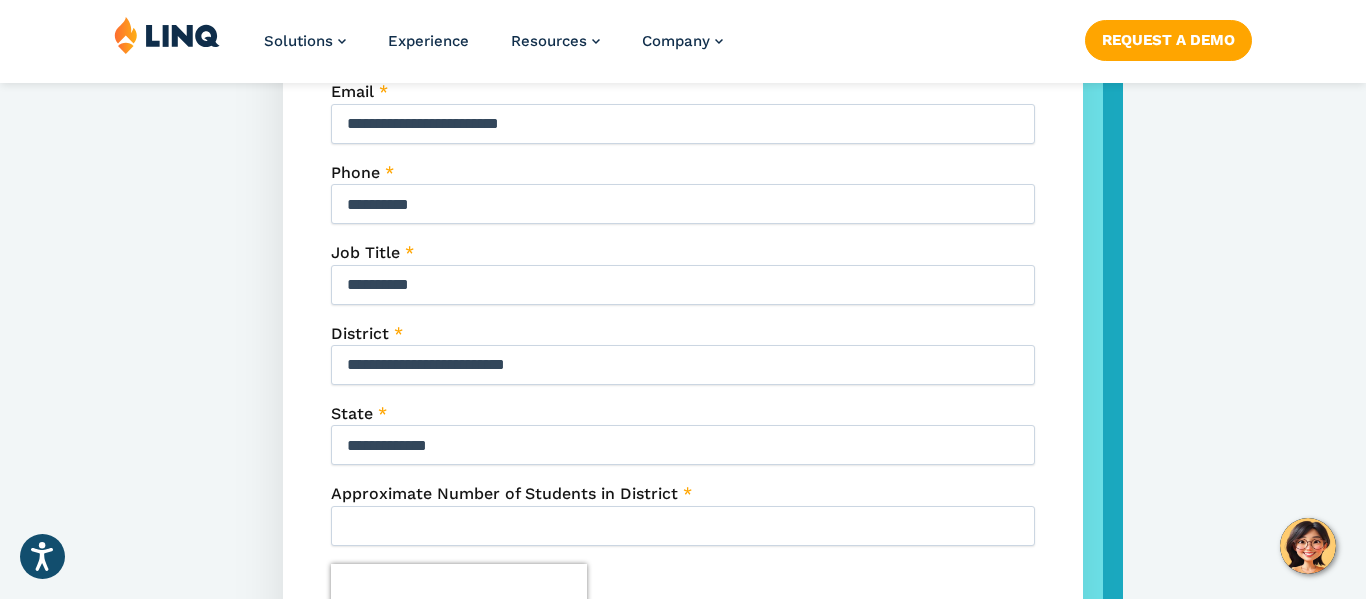 type on "**********" 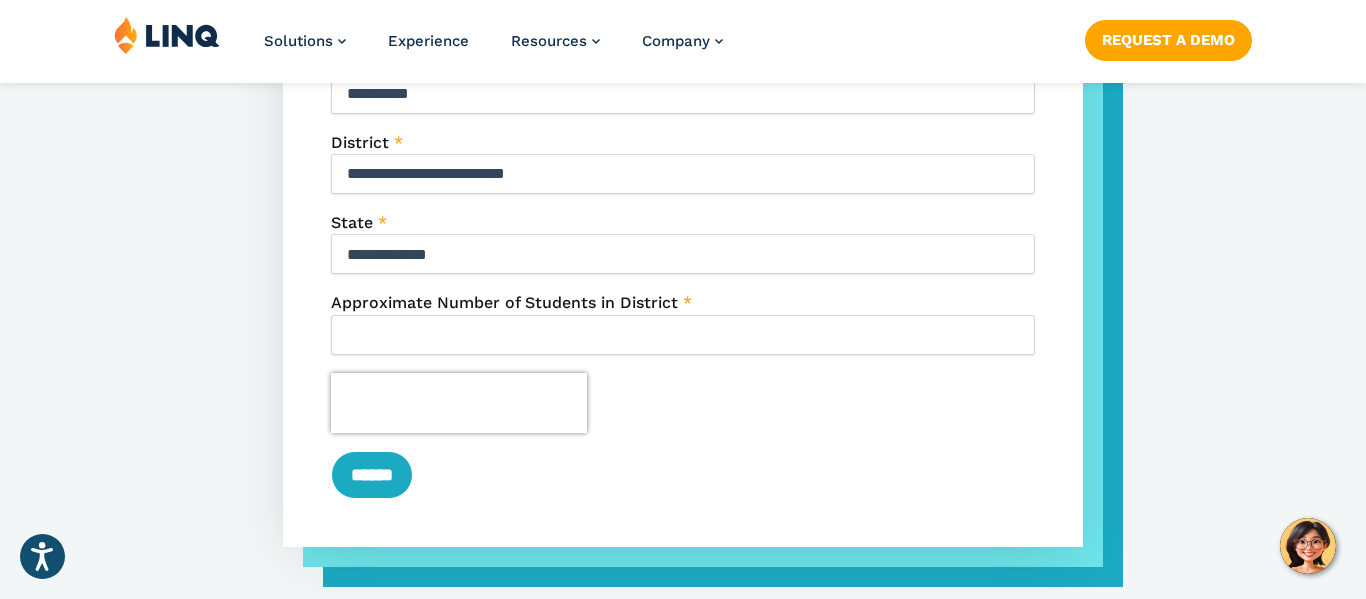 scroll, scrollTop: 1181, scrollLeft: 0, axis: vertical 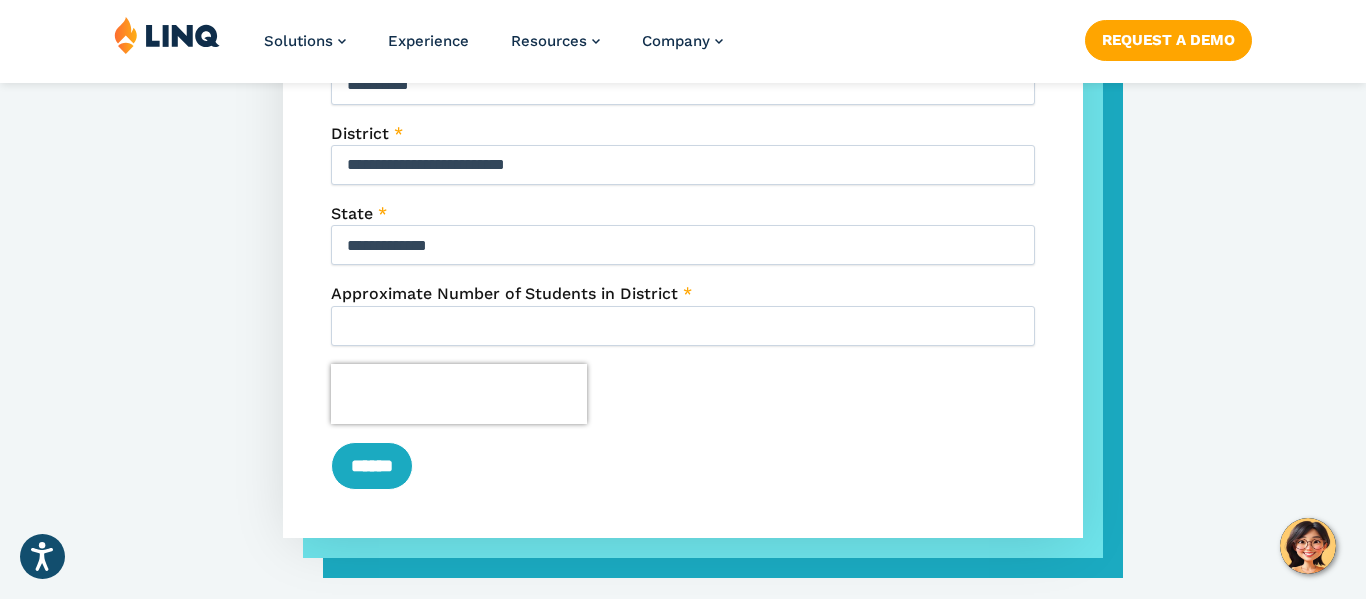 click on "****" at bounding box center (683, 326) 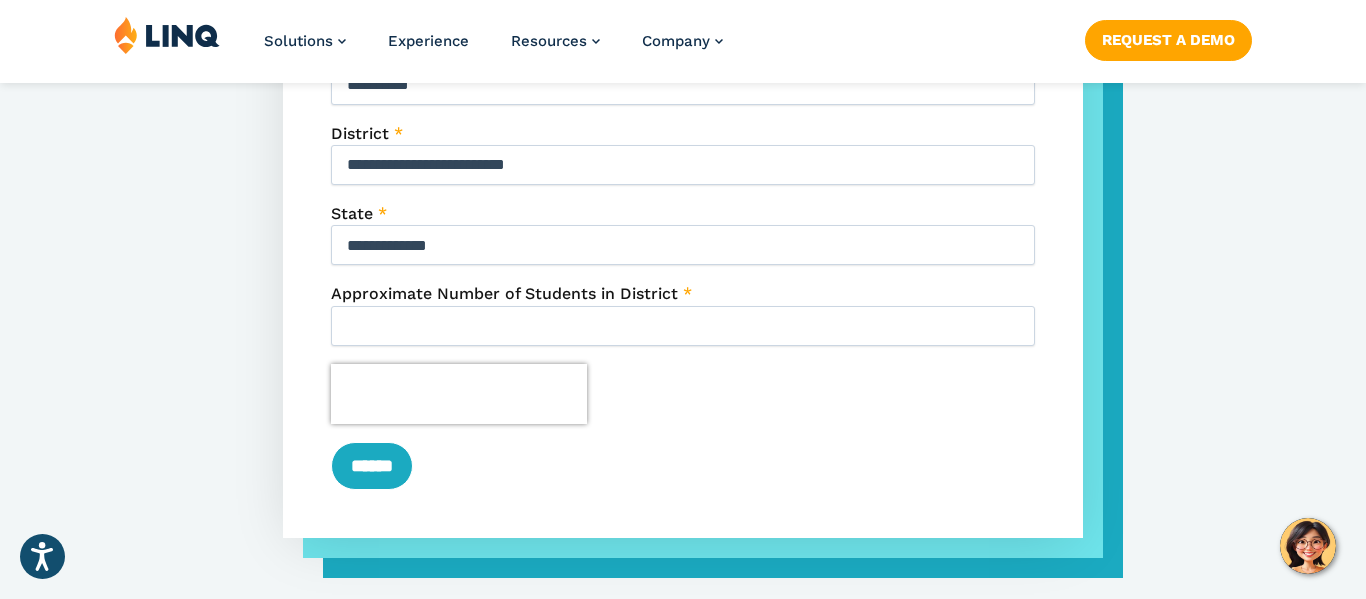 click on "**********" at bounding box center [683, 19] 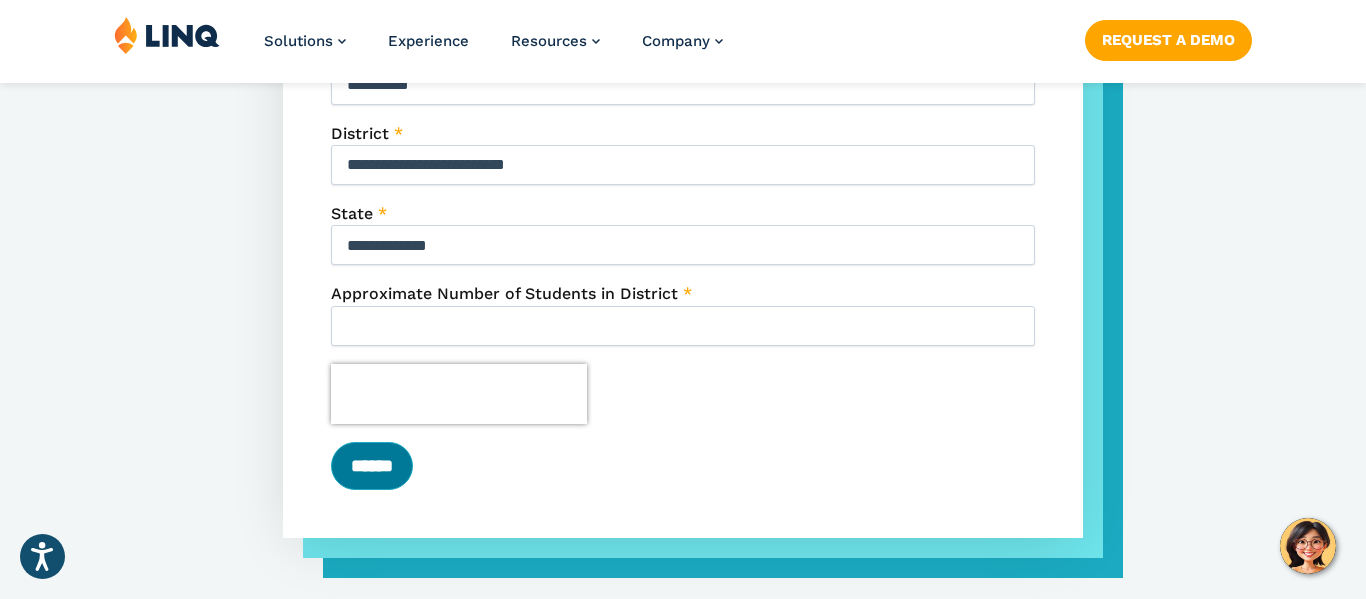 click on "******" at bounding box center [372, 466] 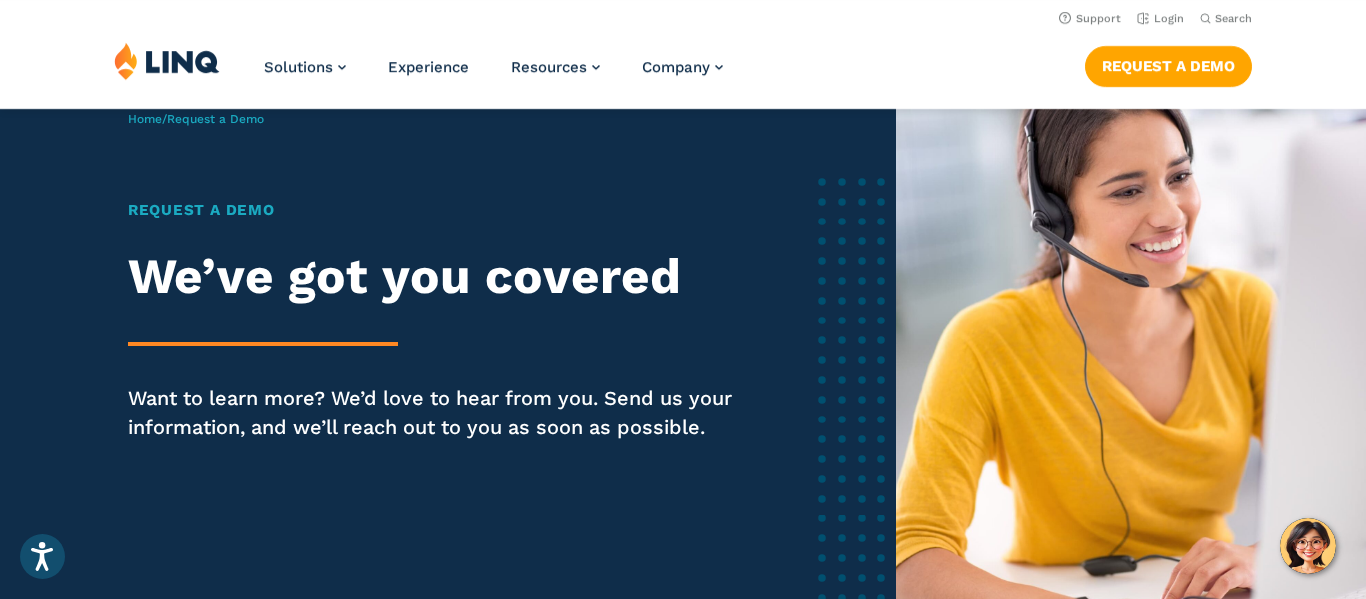 scroll, scrollTop: 0, scrollLeft: 0, axis: both 